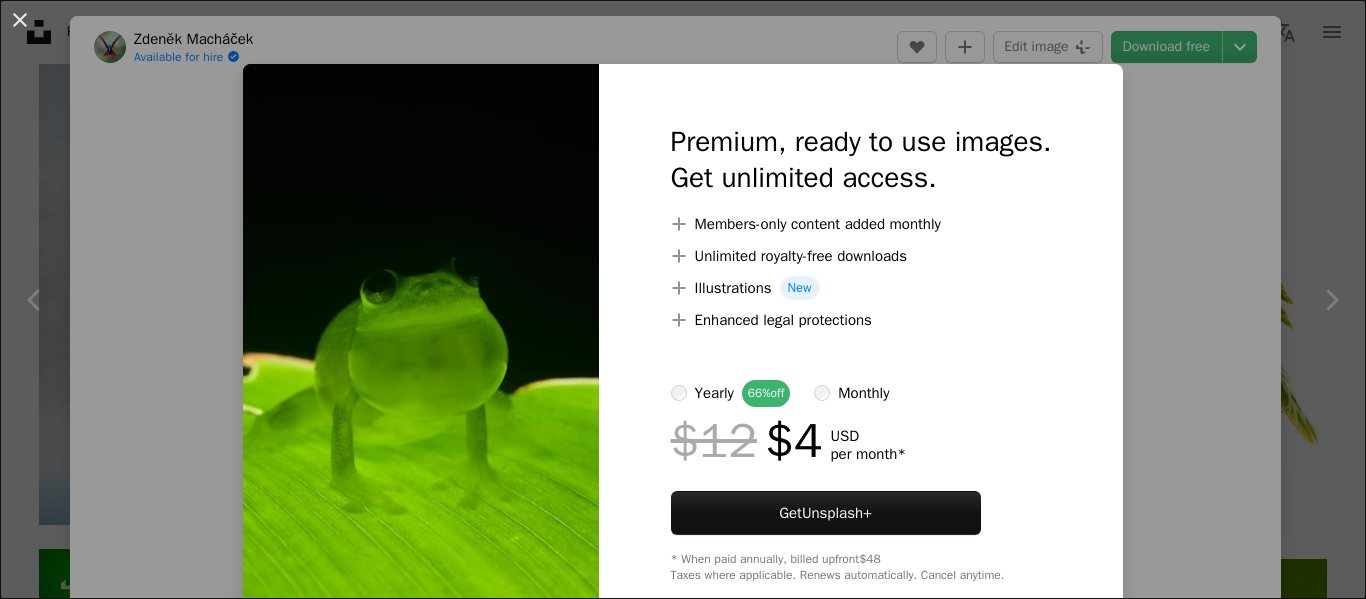 scroll, scrollTop: 1200, scrollLeft: 0, axis: vertical 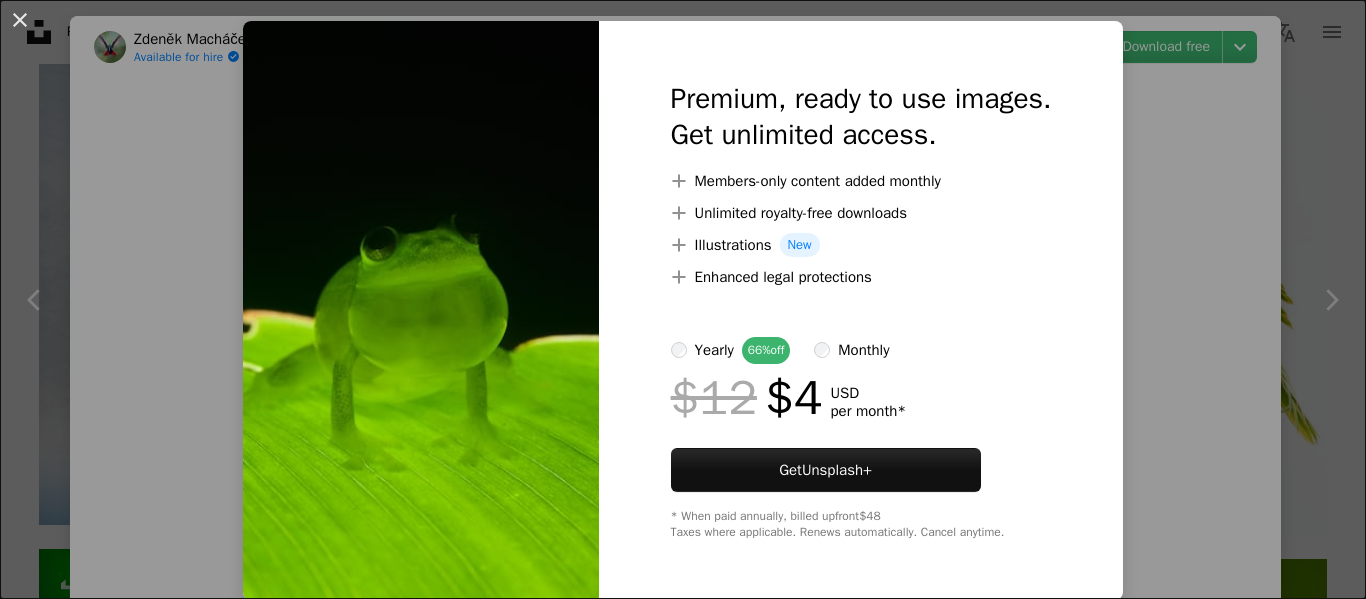 click on "An X shape Premium, ready to use images. Get unlimited access. A plus sign Members-only content added monthly A plus sign Unlimited royalty-free downloads A plus sign Illustrations  New A plus sign Enhanced legal protections yearly 66%  off monthly $12   $4 USD per month * Get  Unsplash+ * When paid annually, billed upfront  $48 Taxes where applicable. Renews automatically. Cancel anytime." at bounding box center [683, 299] 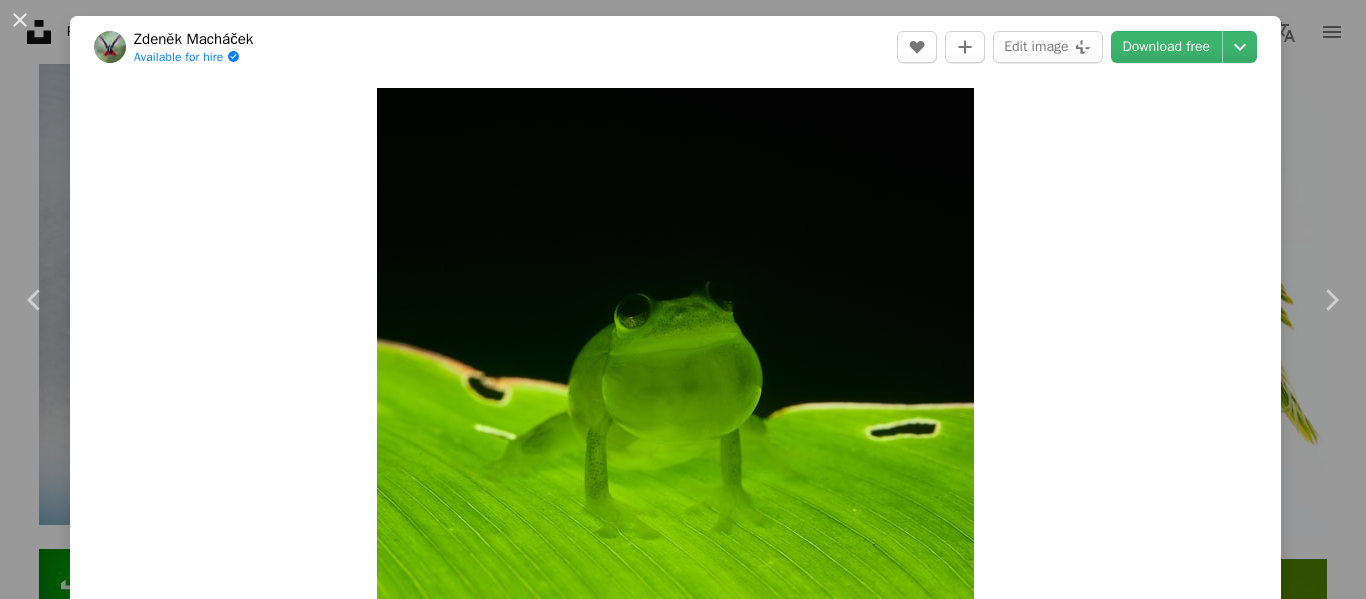 click on "An X shape" at bounding box center [20, 20] 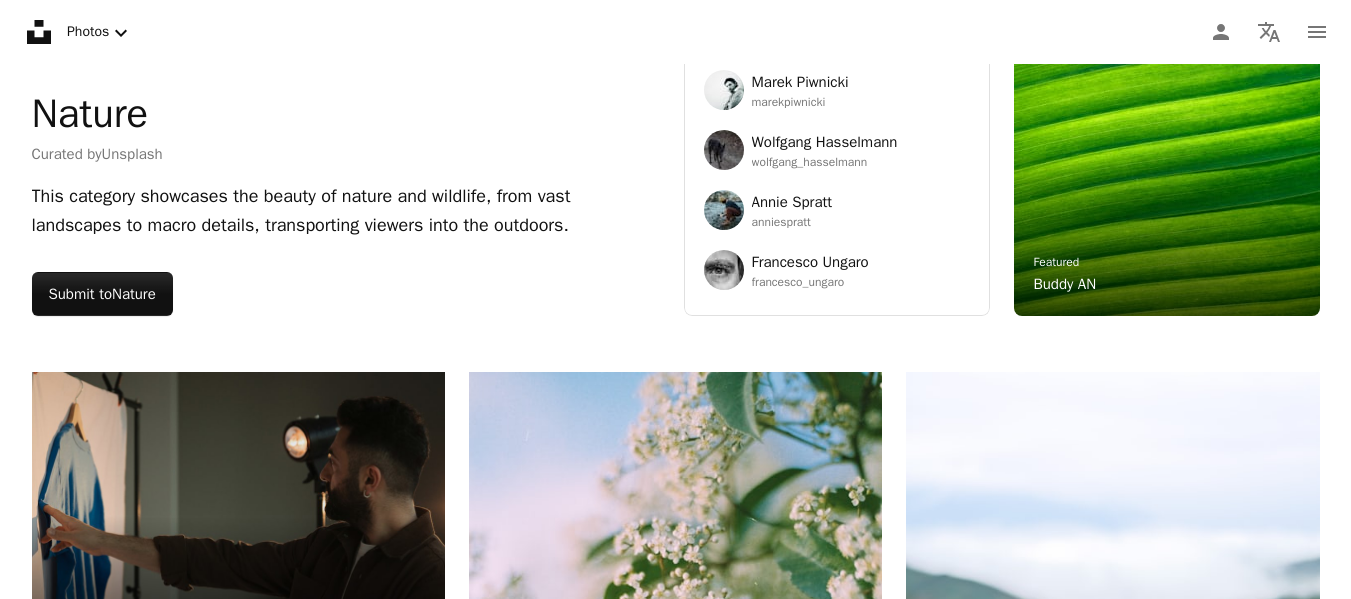 scroll, scrollTop: 0, scrollLeft: 0, axis: both 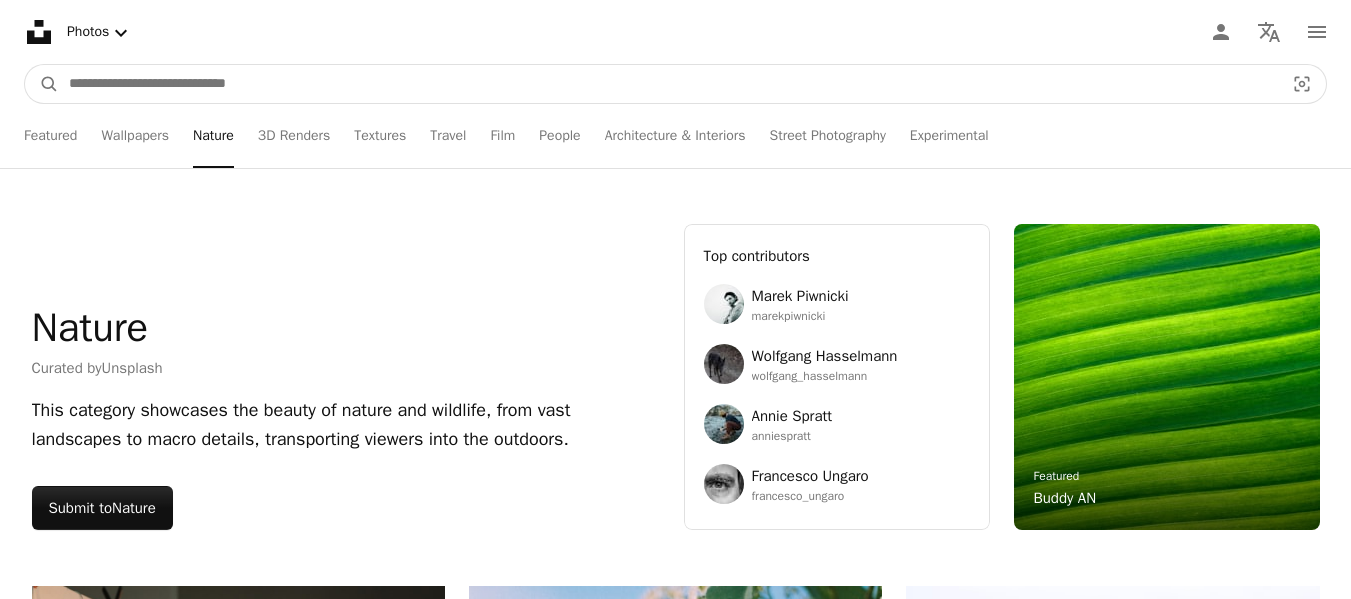 click at bounding box center [668, 84] 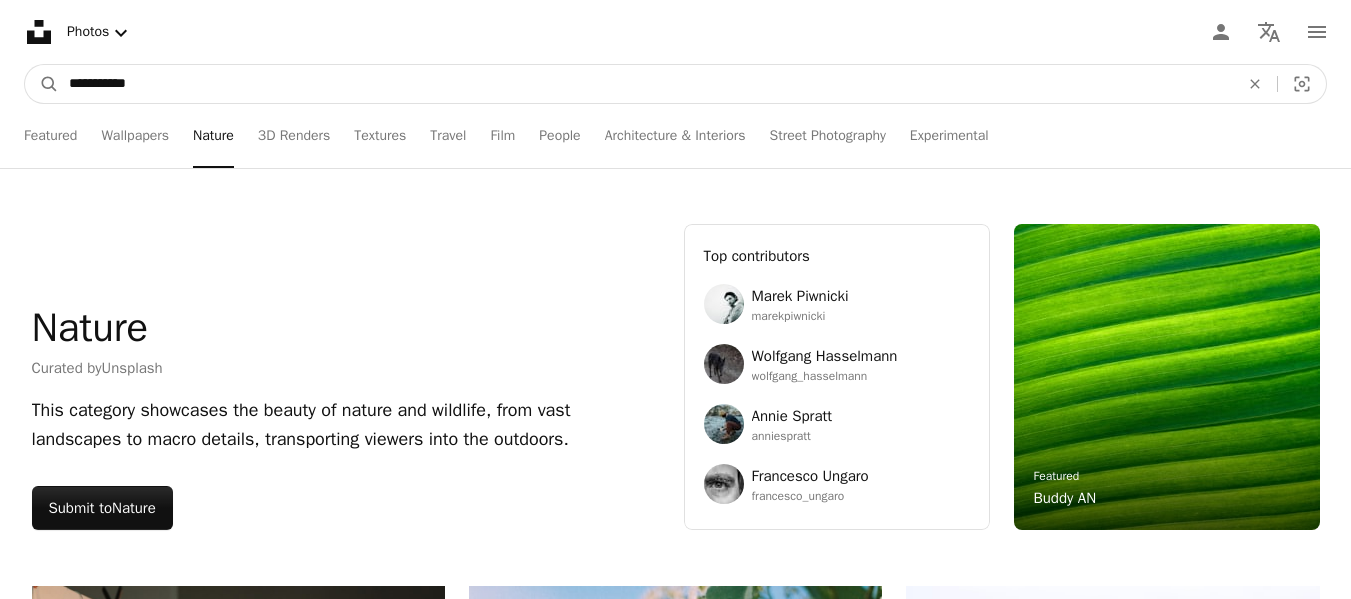 type on "**********" 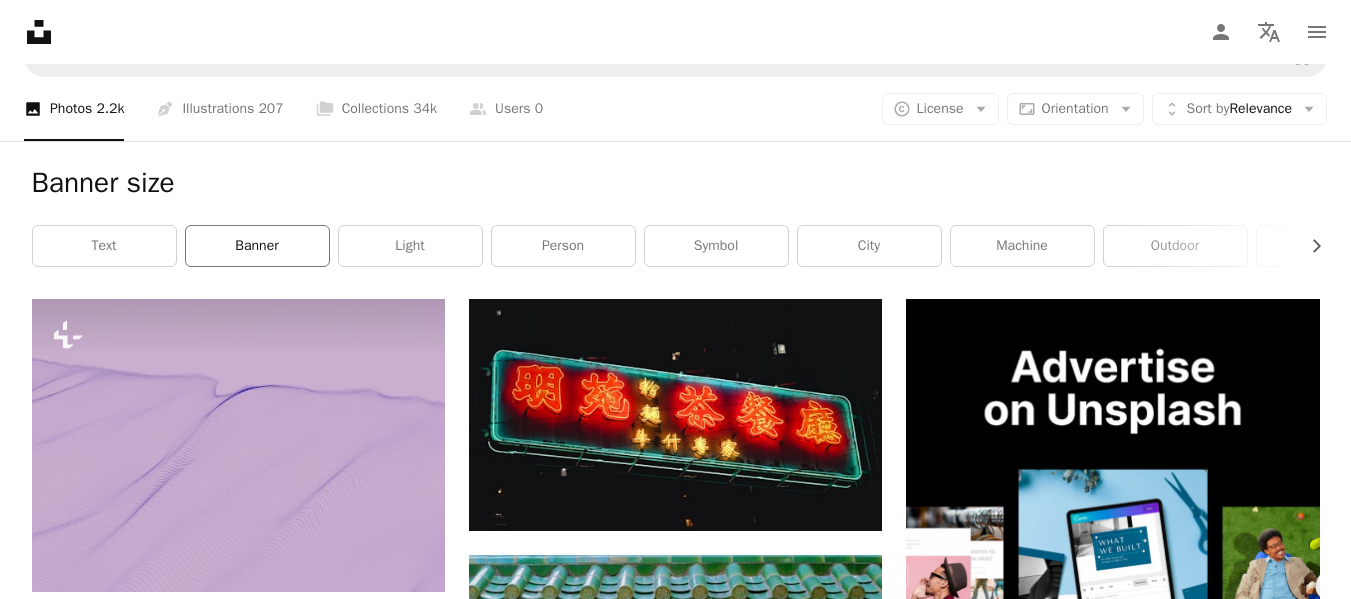 scroll, scrollTop: 28, scrollLeft: 0, axis: vertical 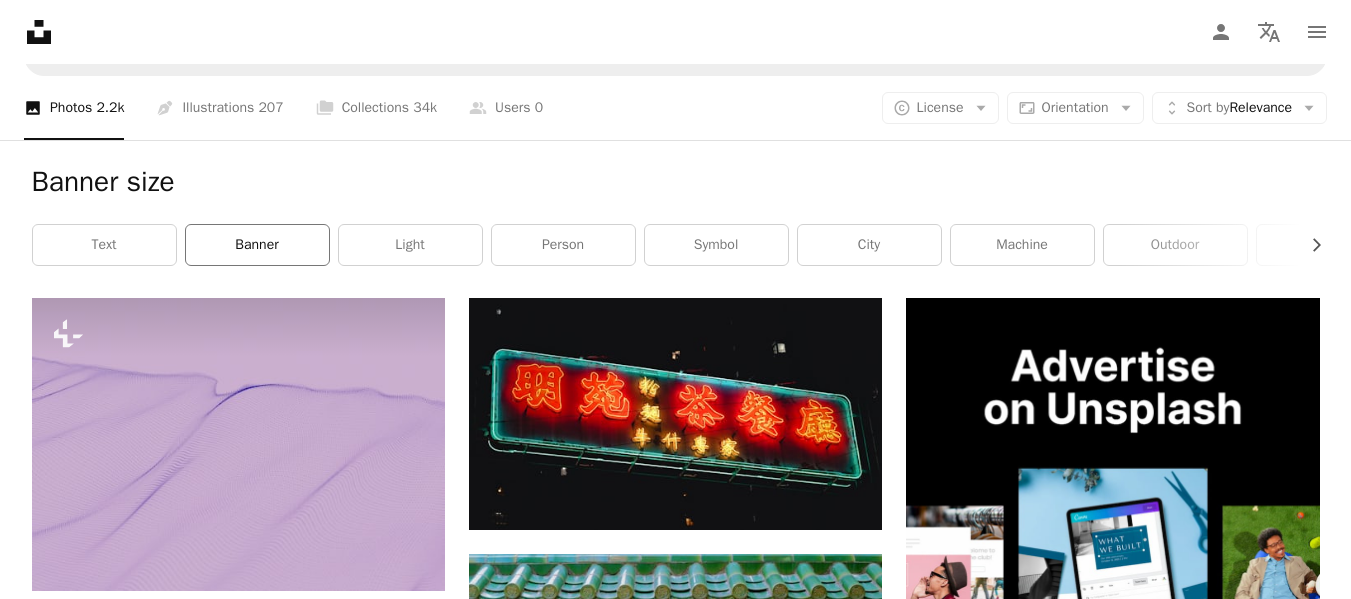 click on "banner" at bounding box center (257, 245) 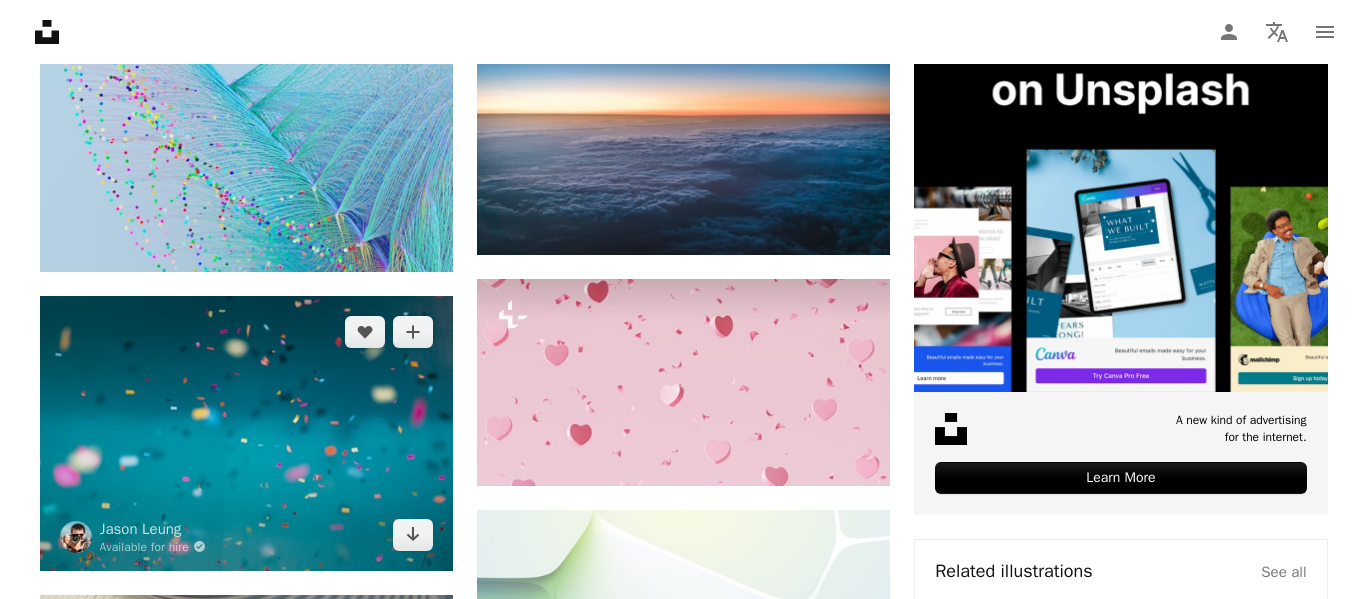 scroll, scrollTop: 238, scrollLeft: 0, axis: vertical 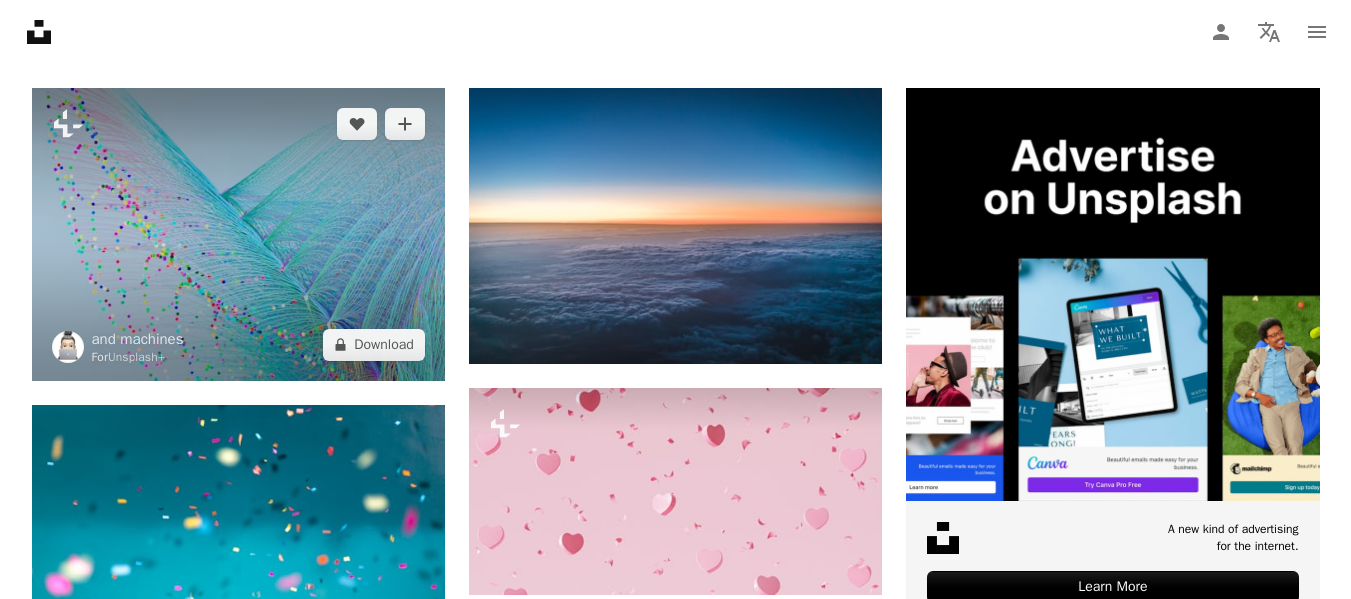 click at bounding box center [238, 234] 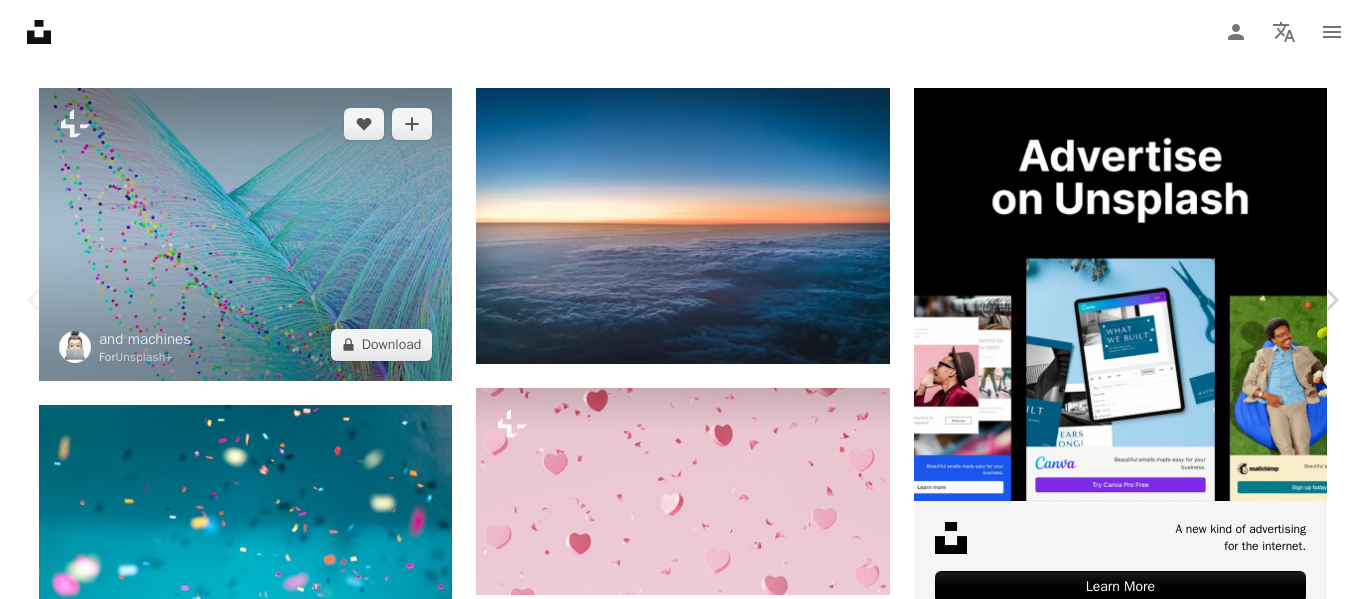 scroll, scrollTop: 153, scrollLeft: 0, axis: vertical 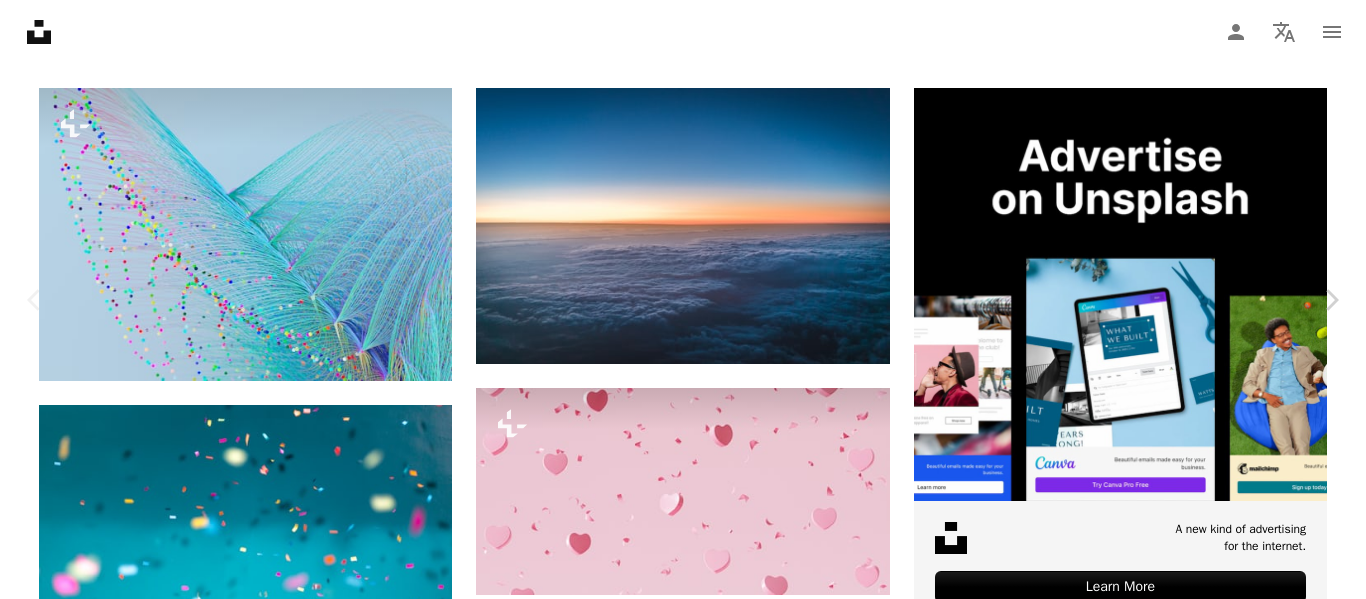 click at bounding box center (675, 4388) 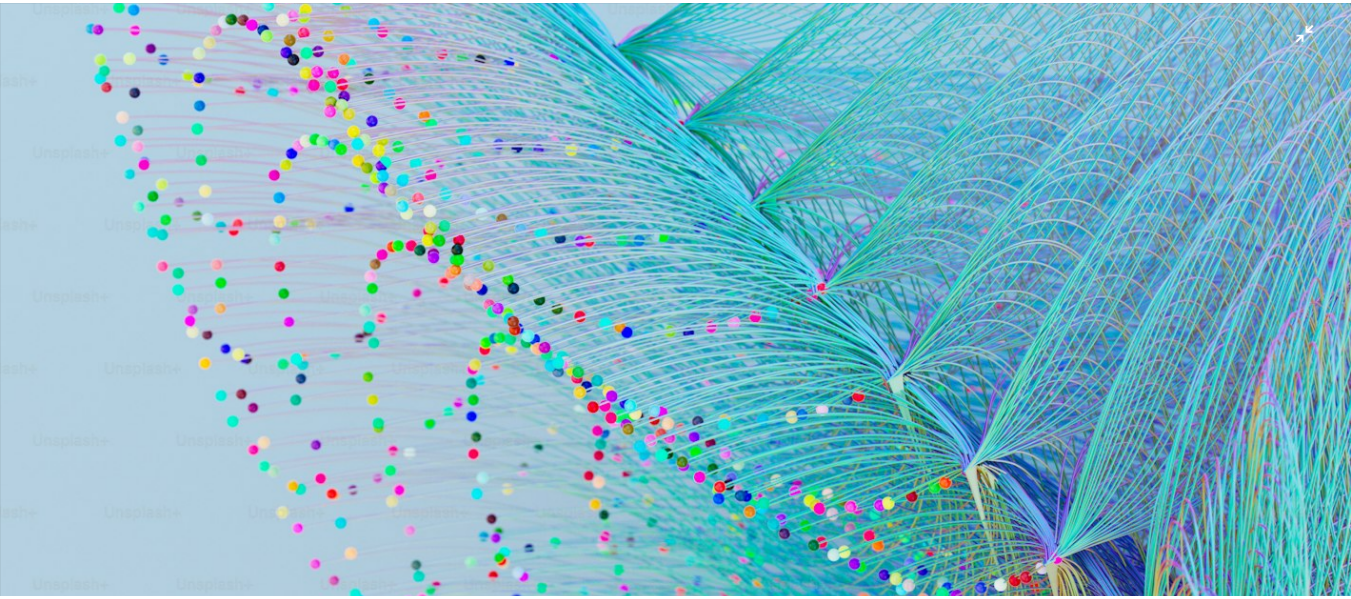 scroll, scrollTop: 345, scrollLeft: 0, axis: vertical 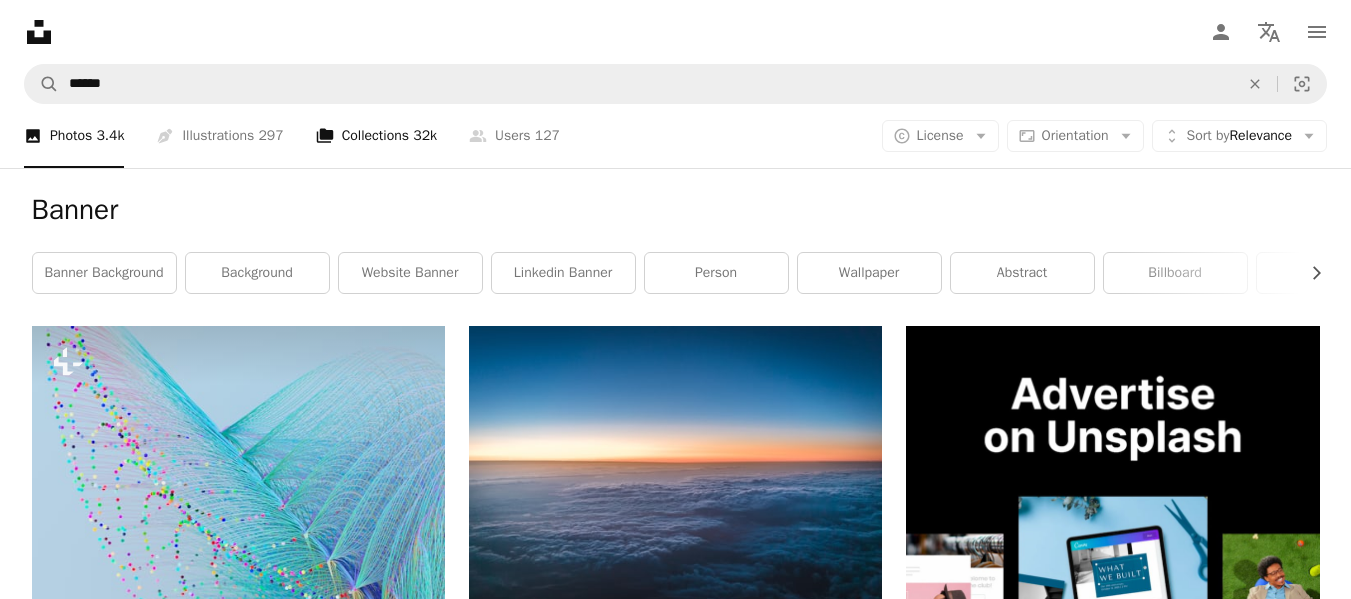 click on "A stack of folders Collections 32k" at bounding box center (376, 136) 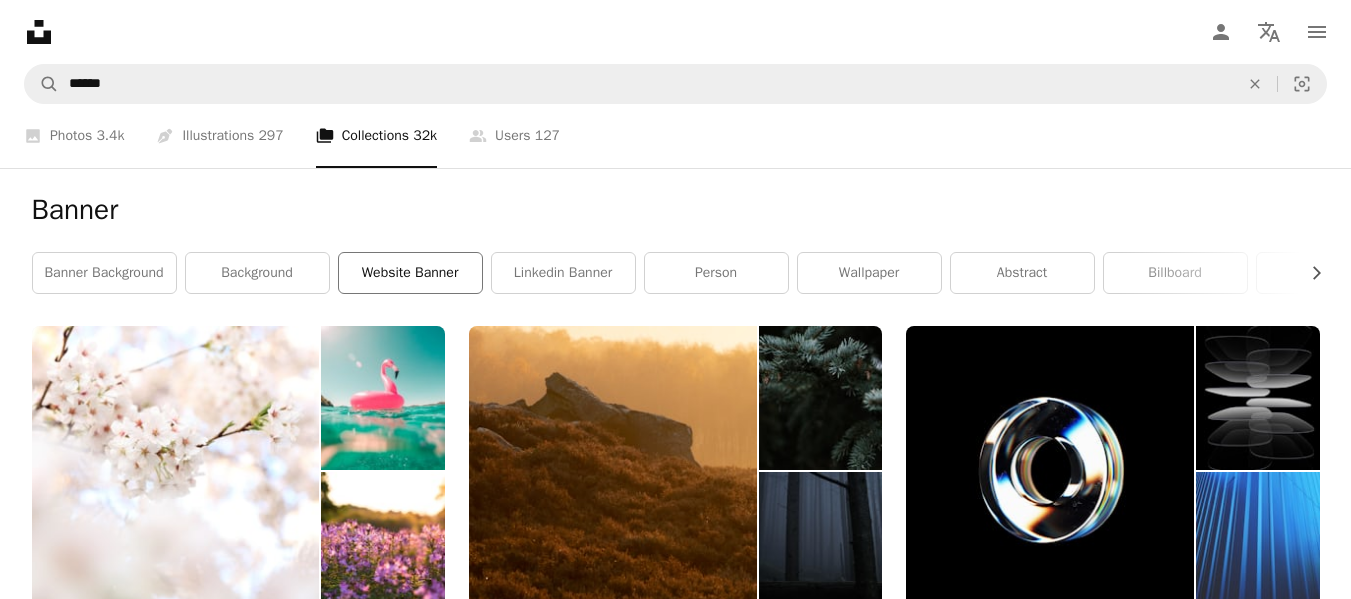 click on "website banner" at bounding box center (410, 273) 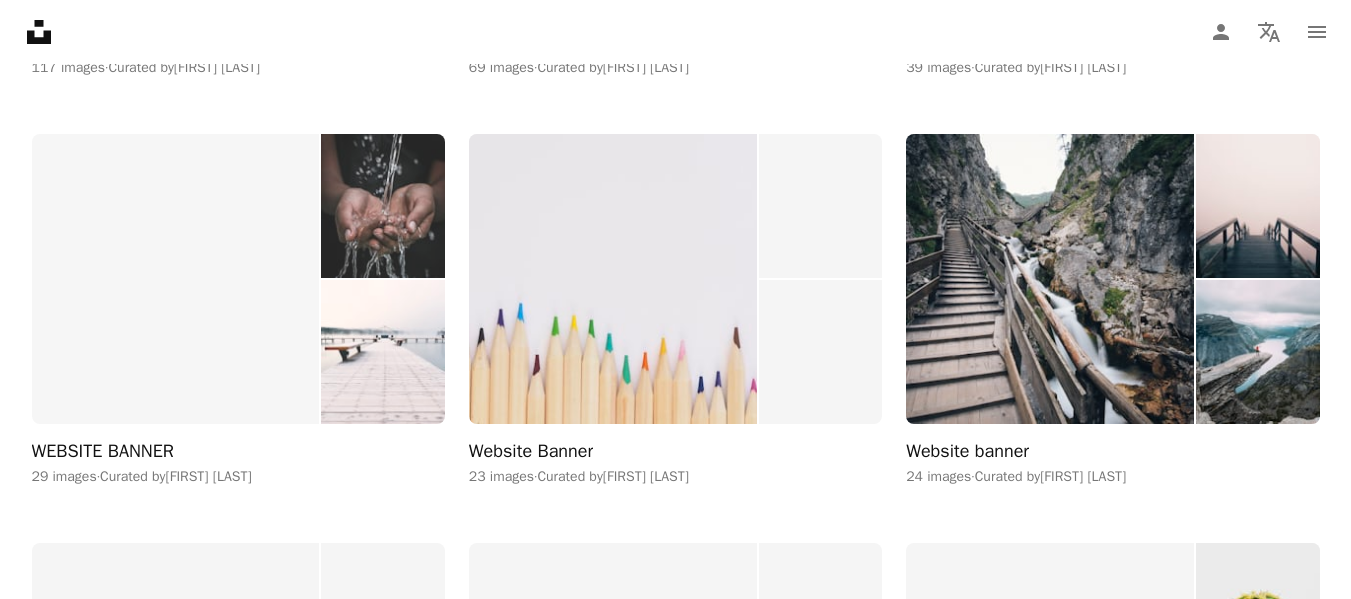 scroll, scrollTop: 1500, scrollLeft: 0, axis: vertical 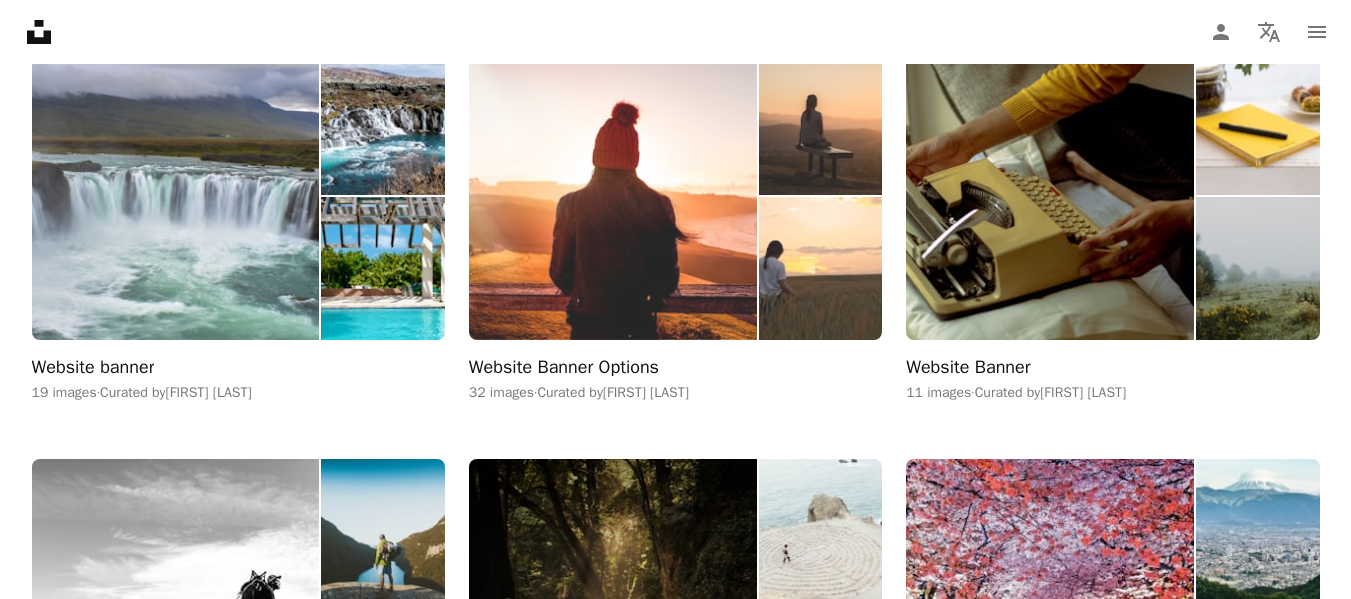 click on "Website Banner Options" at bounding box center [564, 368] 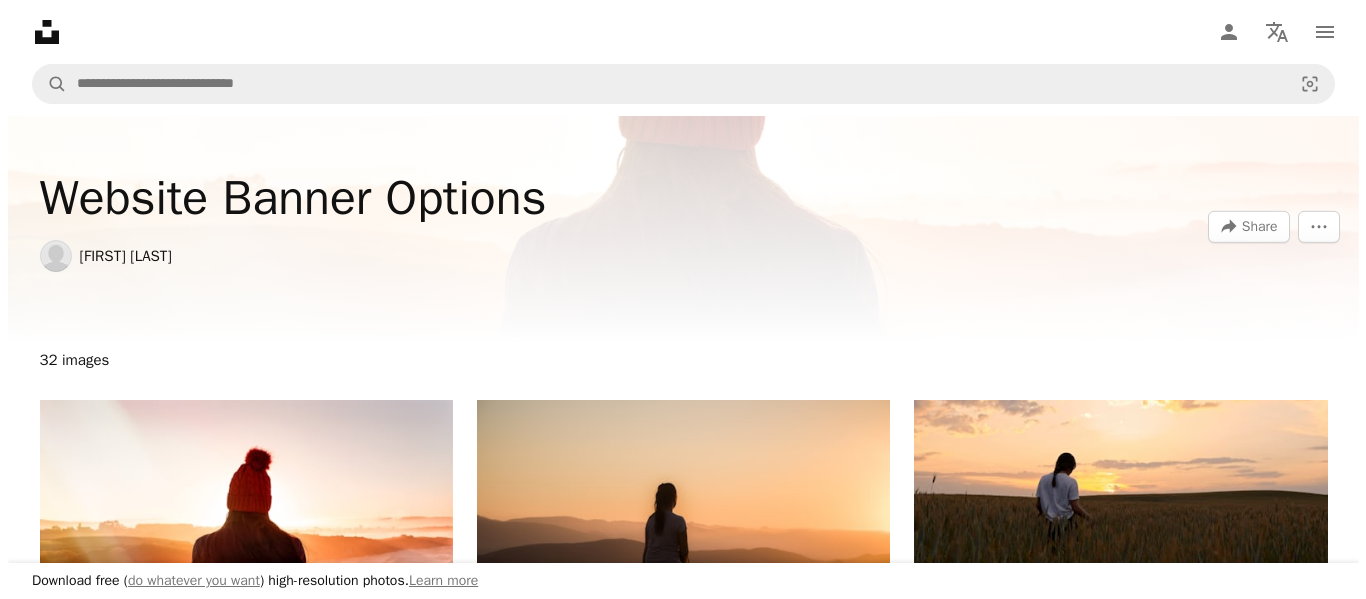 scroll, scrollTop: 600, scrollLeft: 0, axis: vertical 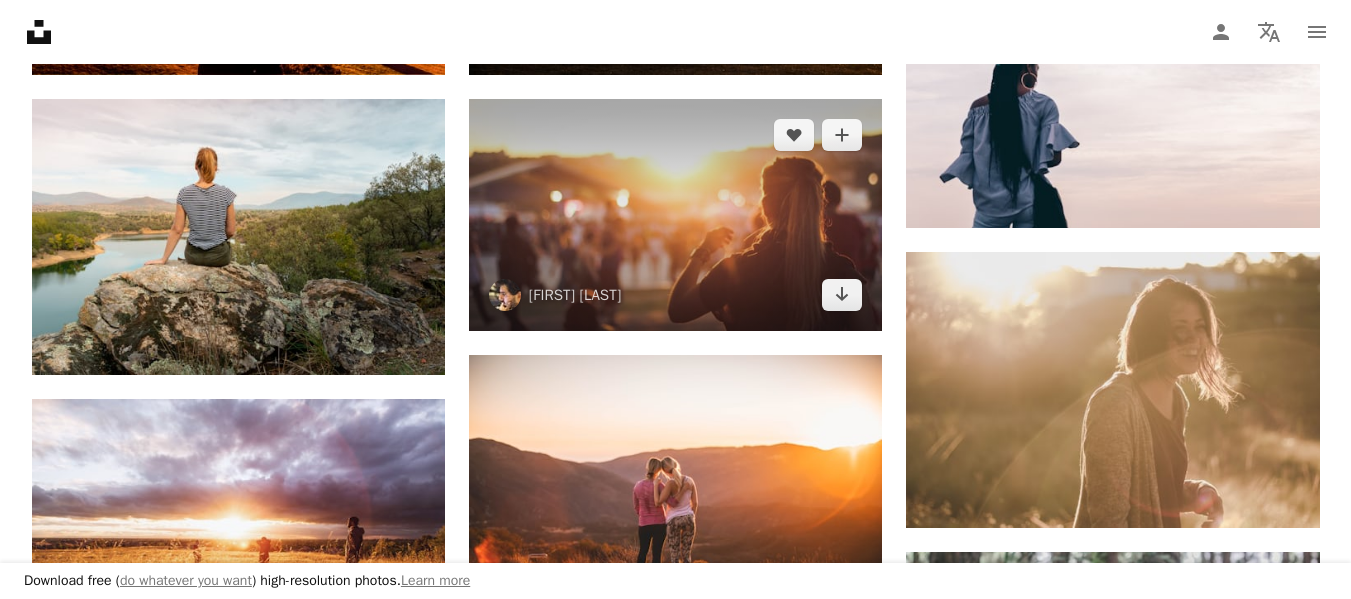 click at bounding box center (675, 214) 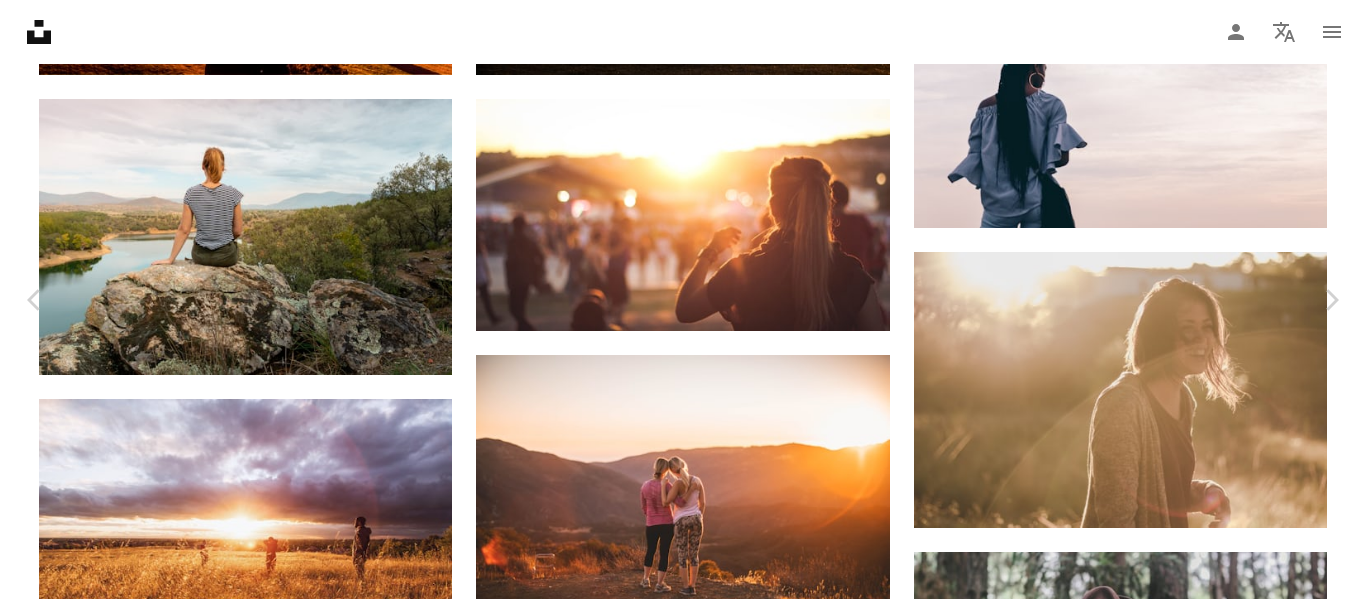 scroll, scrollTop: 900, scrollLeft: 0, axis: vertical 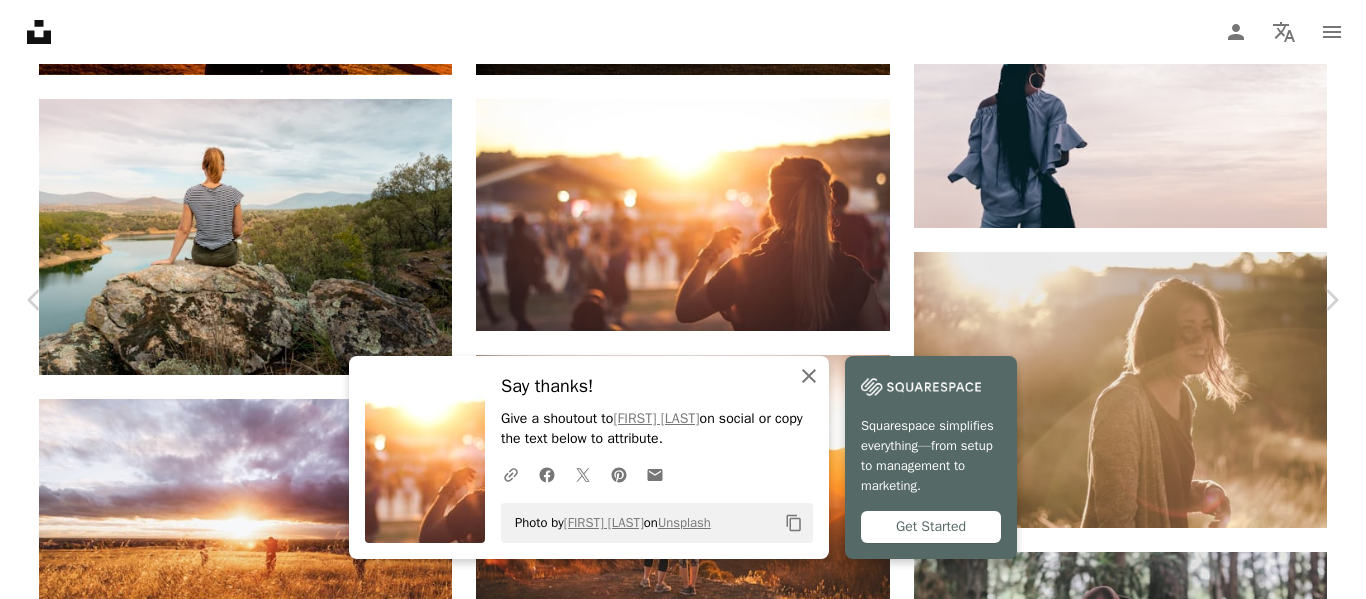 click on "An X shape" 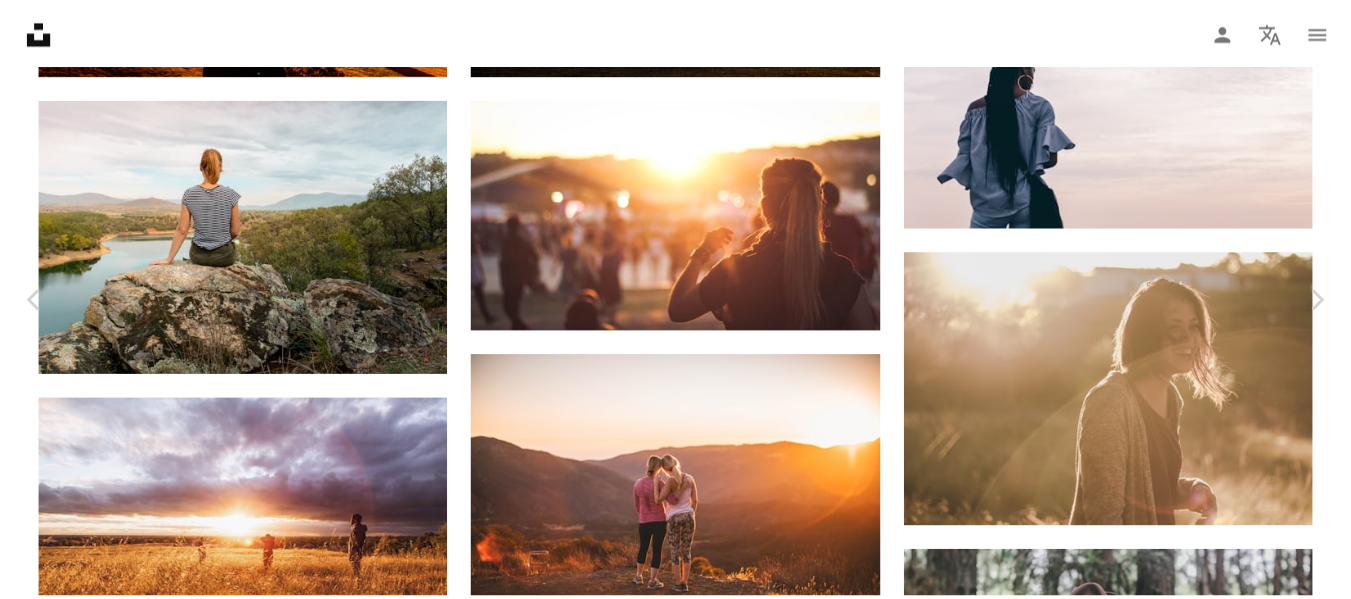 scroll, scrollTop: 0, scrollLeft: 0, axis: both 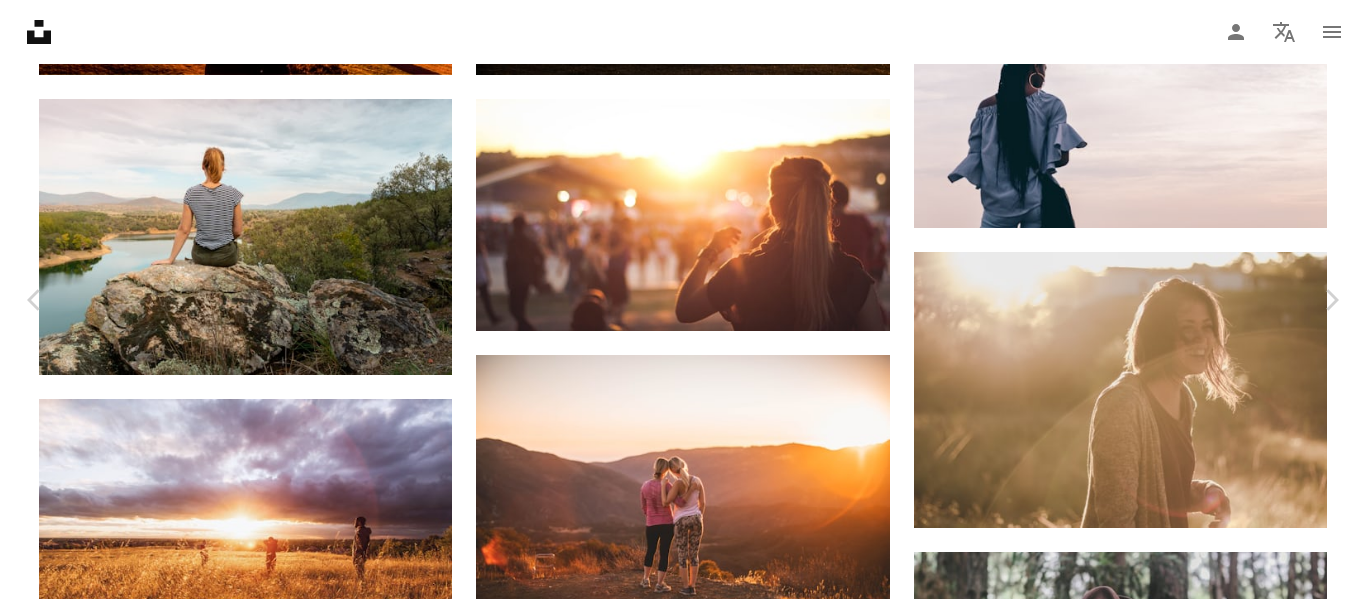 click on "A blue bird with multicolored feathers on it's back photo – Image on Unsplash
An X shape Chevron left Chevron right [FIRST] [LAST] [FIRST] A heart A plus sign Edit image Plus sign for Unsplash+ Download free Chevron down Zoom in Views 6,927,334 Downloads 57,373 Featured in Photos A forward-right arrow Share Info icon Info More Actions Woman standing in a festival Calendar outlined Published on July 11, 2016 Camera Canon, EOS 600D Safety Free to use under the Unsplash License woman girl people sunrise sun light cloud concert crowd dance festival silhouette sunlight bright golden hour back lens flare outside ponytail event Creative Commons images Browse premium related images on iStock | Save 20% with code UNSPLASH20 View more on iStock ↗ Related images A heart A plus sign Icee Dc Arrow pointing down Plus sign for Unsplash+ A heart A plus sign Getty Images For Unsplash+ A lock Download Plus sign for Unsplash+ A heart A plus sign Getty Images For Unsplash+ A lock Download A heart A plus sign Matteo Vistocco Available for hire A checkmark inside of a circle Arrow pointing down" at bounding box center [683, 3237] 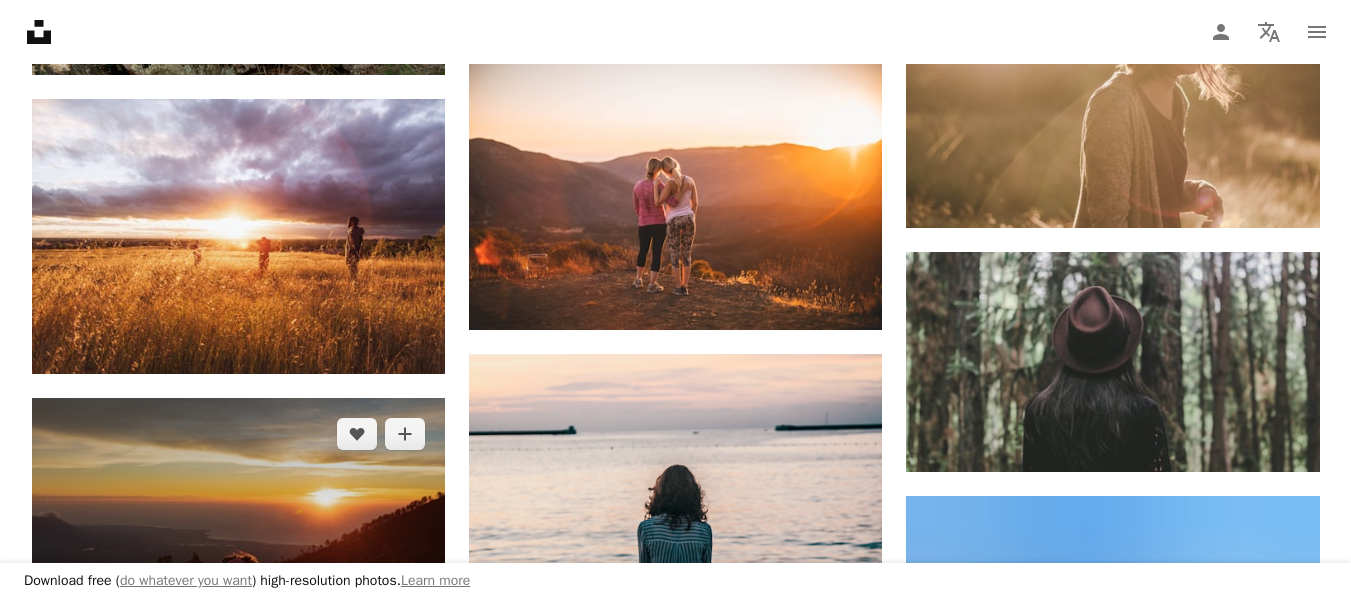 scroll, scrollTop: 0, scrollLeft: 0, axis: both 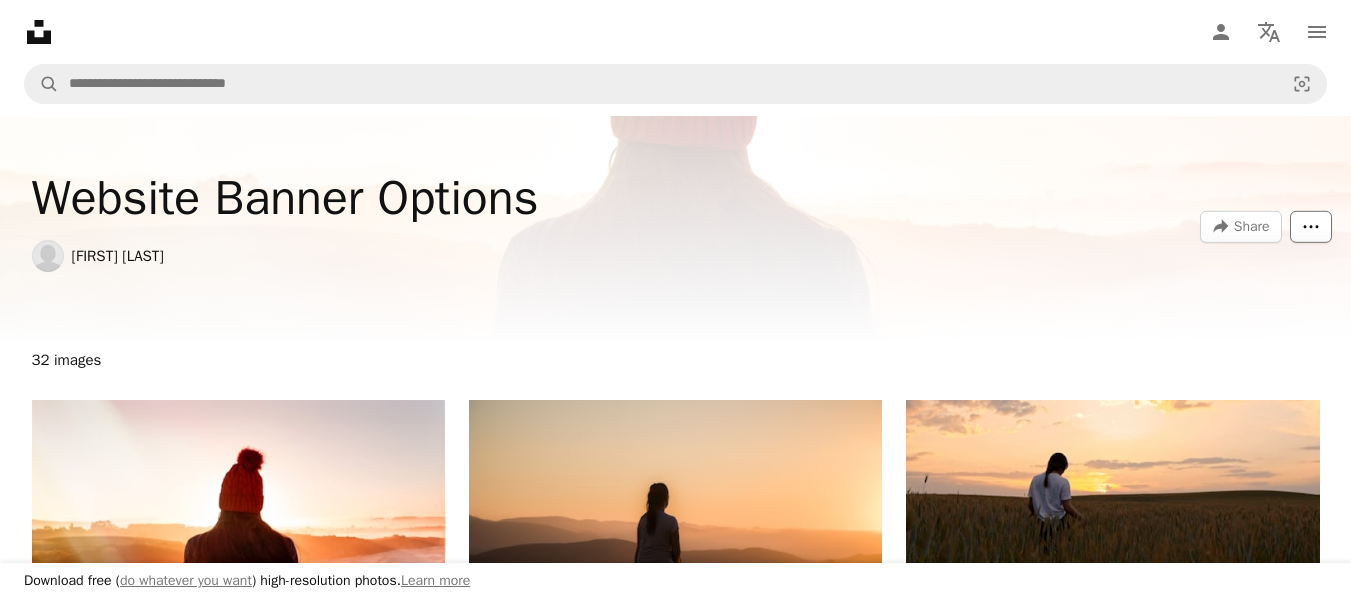 click 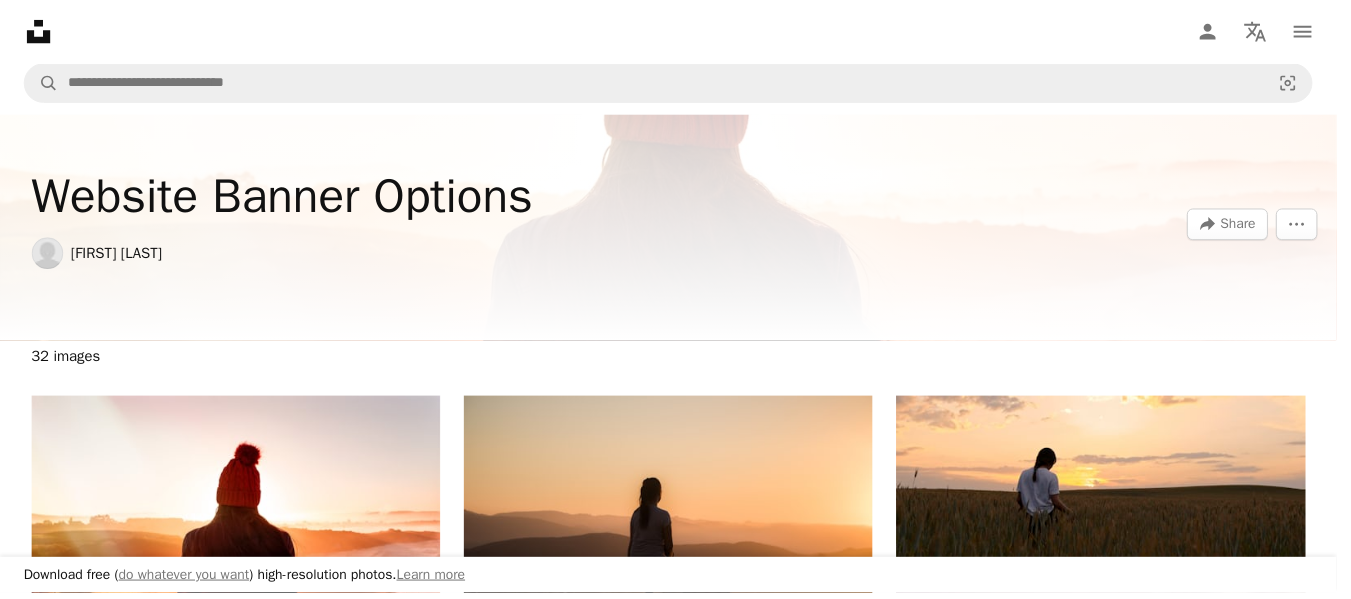 click on "Download free ( do whatever you want ) high-resolution photos. Learn more Unsplash logo Unsplash Home A photo Pen Tool A compass A stack of folders Download Person Localization icon navigation menu A magnifying glass Visual search Get Unsplash+ Log in Submit an image Website Banner Options Windy Juniper A forward-right arrow Share More Actions 32 images A heart A plus sign [FIRST] [LAST] Arrow pointing down A heart A plus sign maguialm alm Arrow pointing down A heart A plus sign Jordan McQueen Arrow pointing down A heart A plus sign Khamkéo Arrow pointing down A heart A plus sign Julia Caesar Arrow pointing down A heart A plus sign Alexander Shustov Arrow pointing down A heart A plus sign Sage Friedman Arrow pointing down A heart A plus sign Maxime Bhm Arrow pointing down A heart A plus sign Roberto Nickson Arrow pointing down A heart A plus sign Gwendal Cottin Arrow pointing down A heart A plus sign Aditya Saxena Available for hire A checkmark inside of a circle Arrow pointing down A heart A plus sign" at bounding box center [675, 1769] 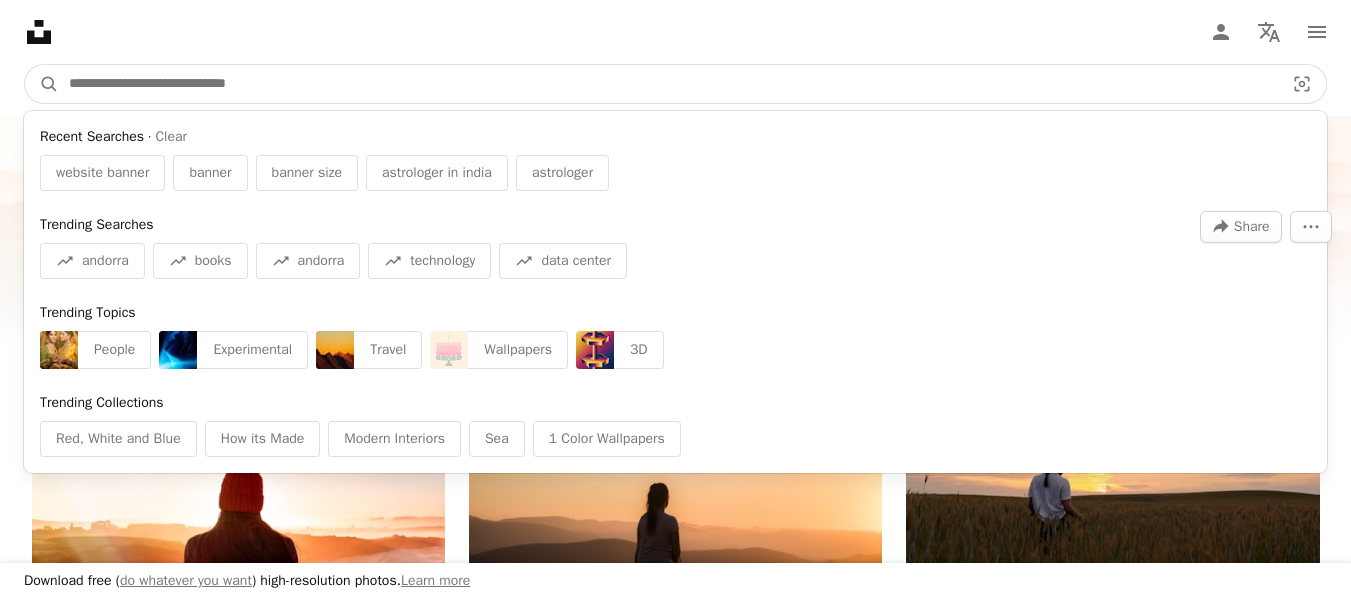 click at bounding box center (668, 84) 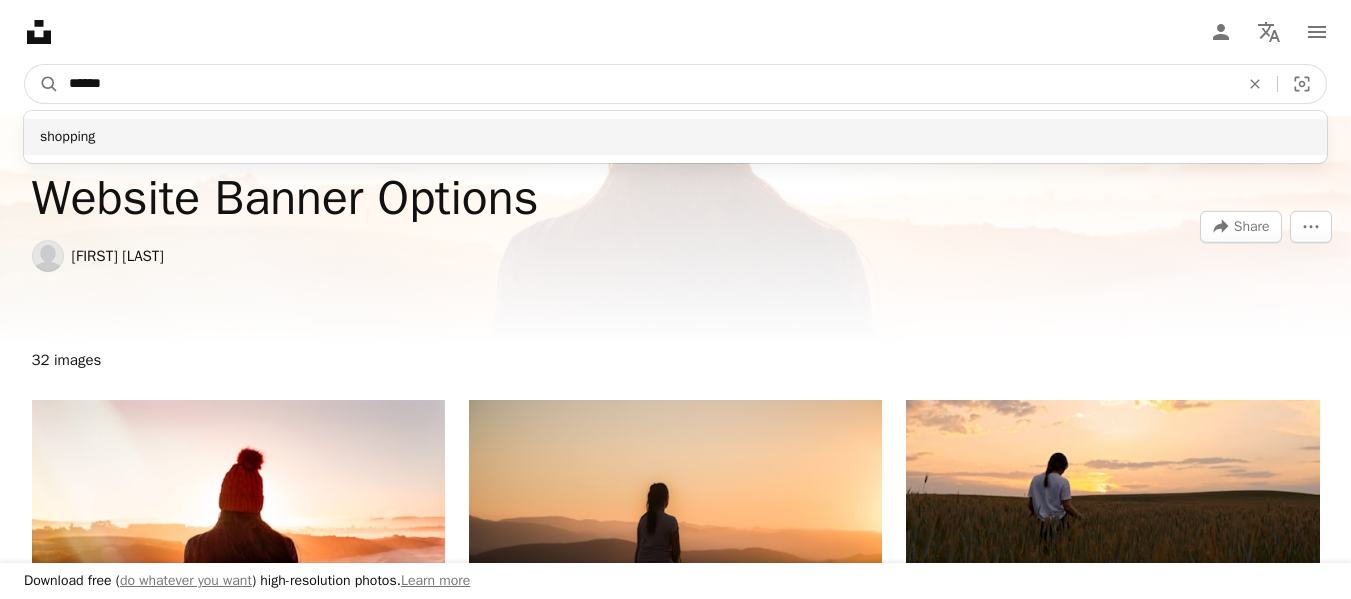 type on "******" 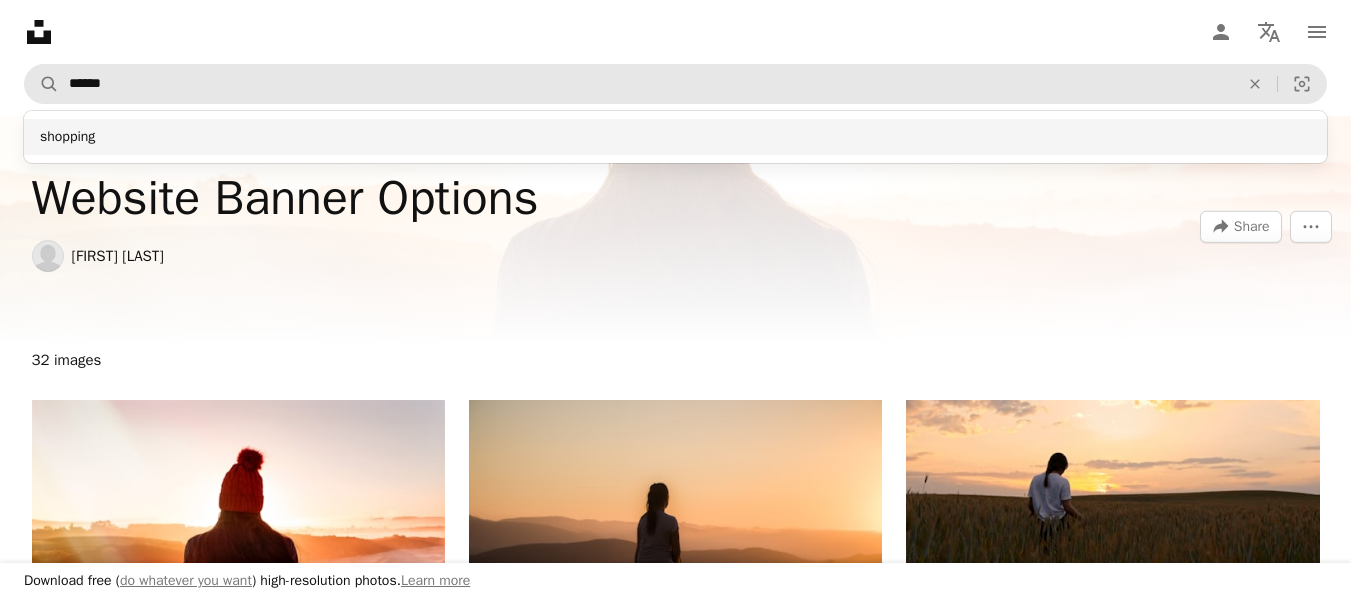 click on "shopping" at bounding box center (675, 137) 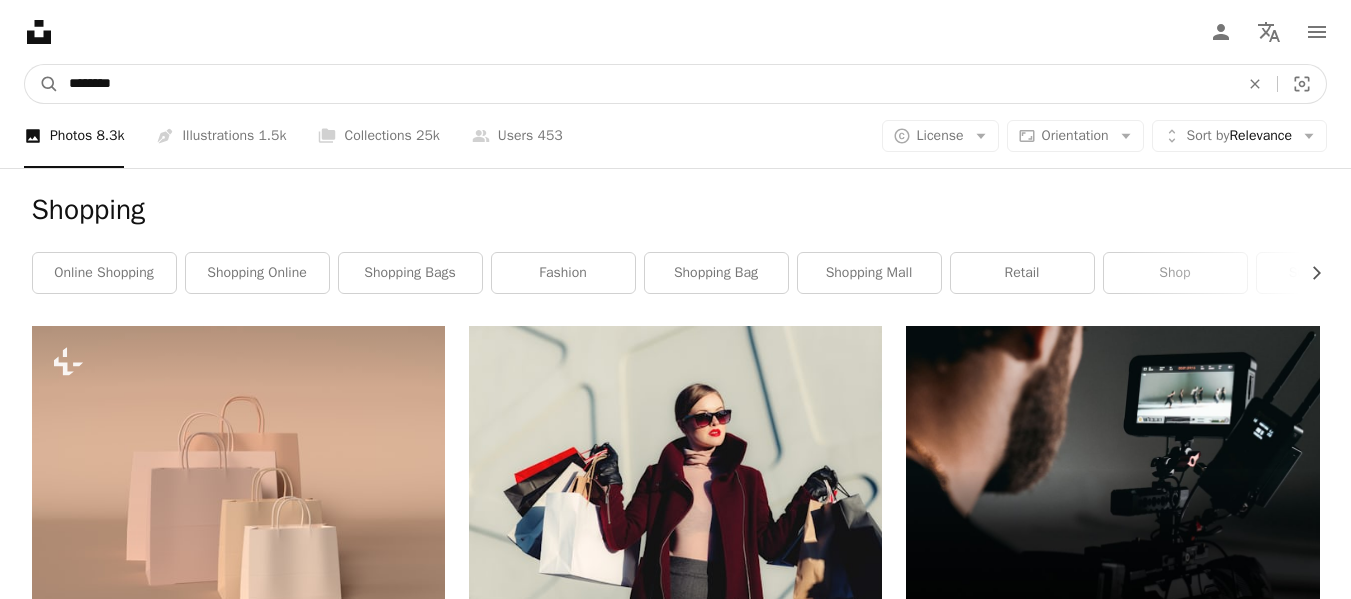 click on "********" at bounding box center [646, 84] 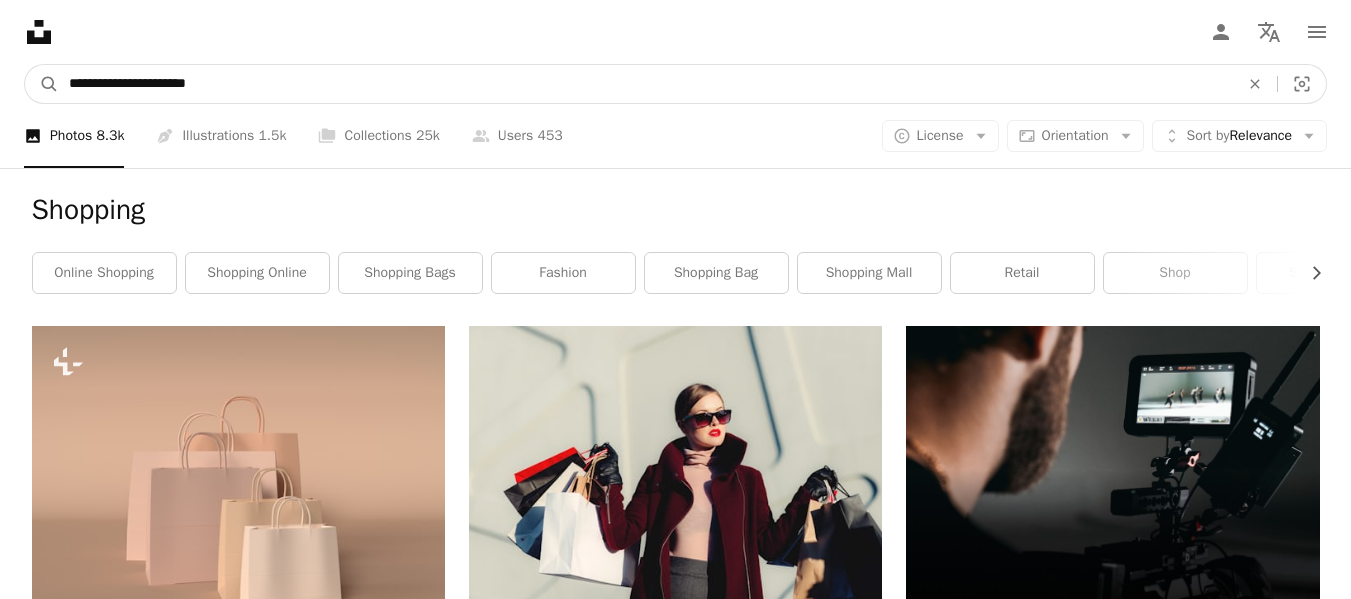 type on "**********" 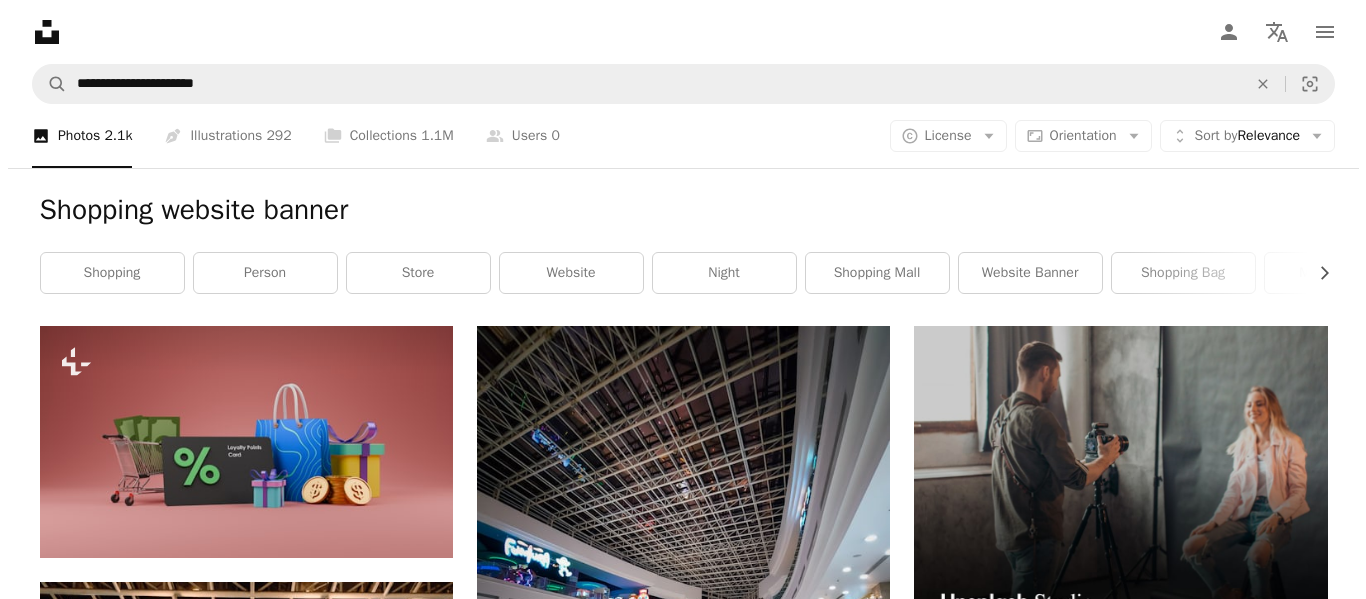 scroll, scrollTop: 300, scrollLeft: 0, axis: vertical 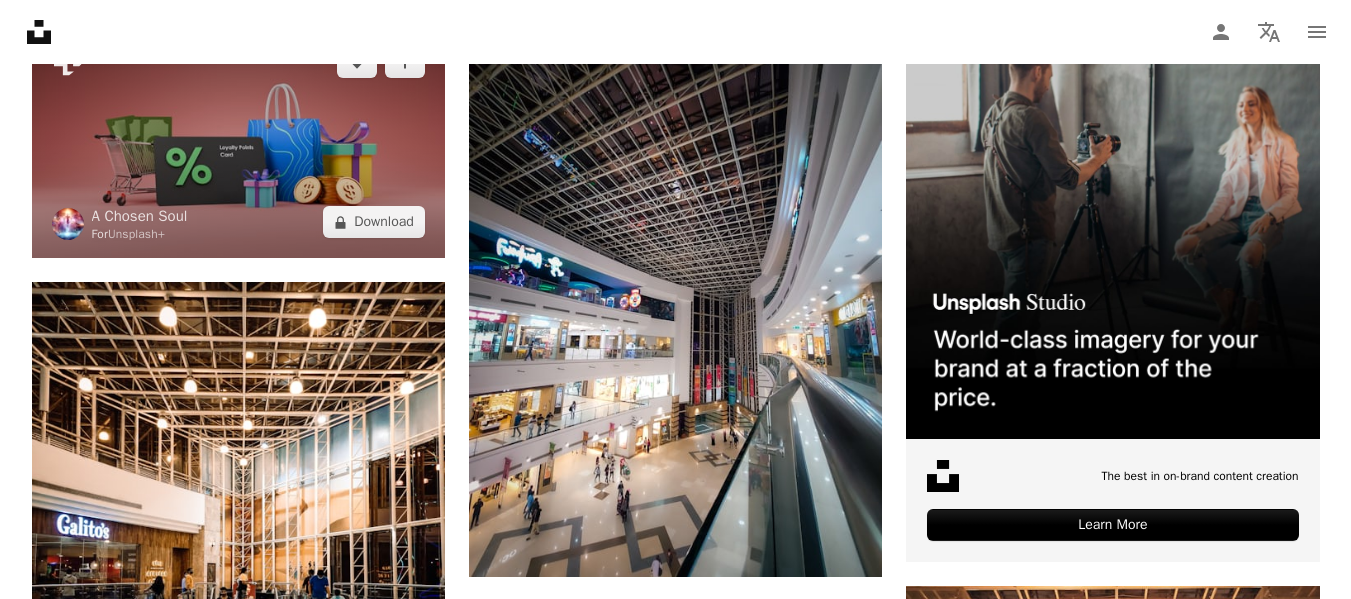 click at bounding box center [238, 142] 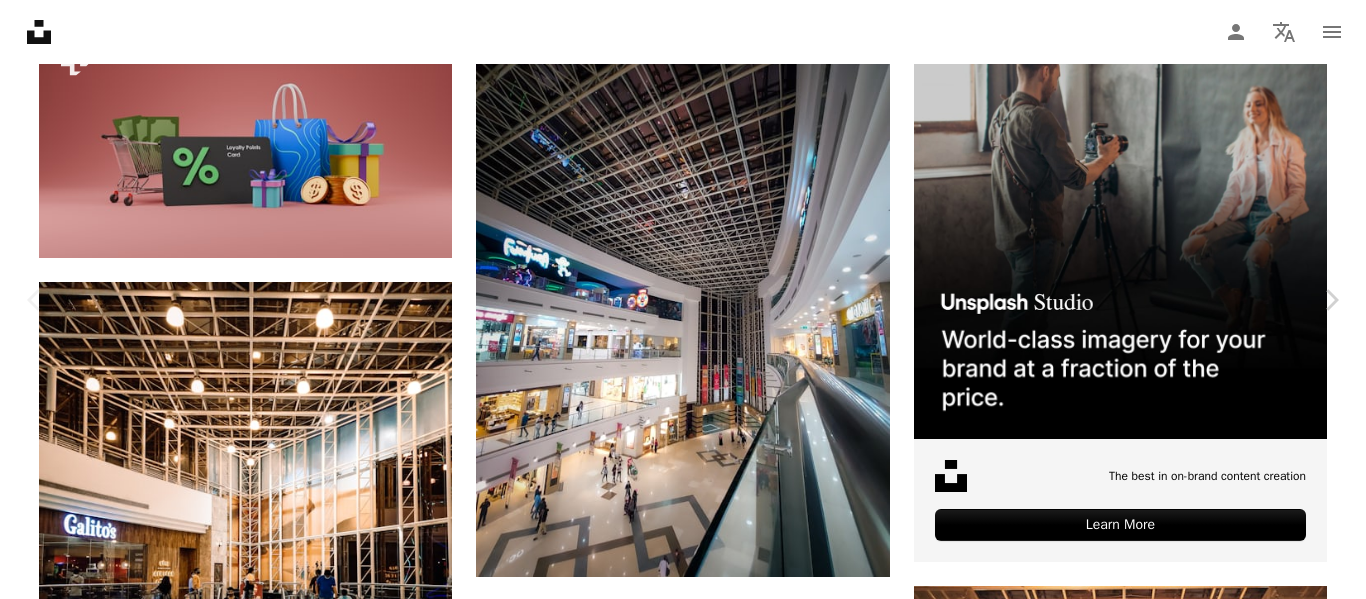 scroll, scrollTop: 0, scrollLeft: 0, axis: both 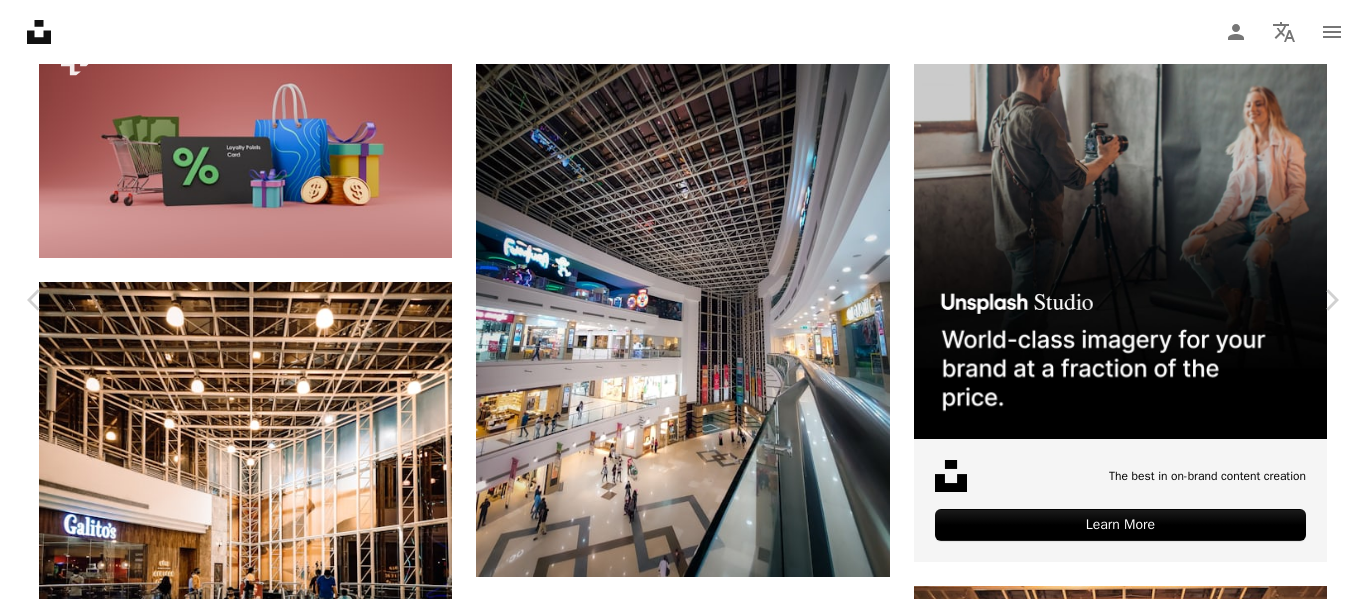 click on "An X shape" at bounding box center (20, 20) 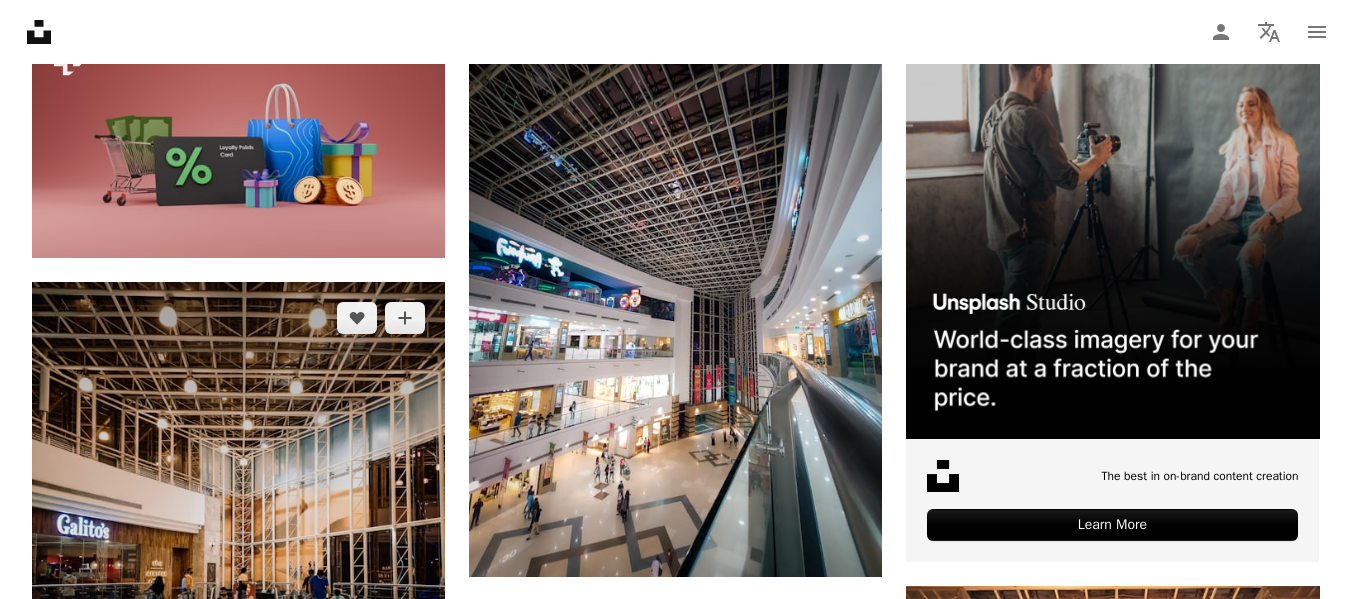 scroll, scrollTop: 0, scrollLeft: 0, axis: both 